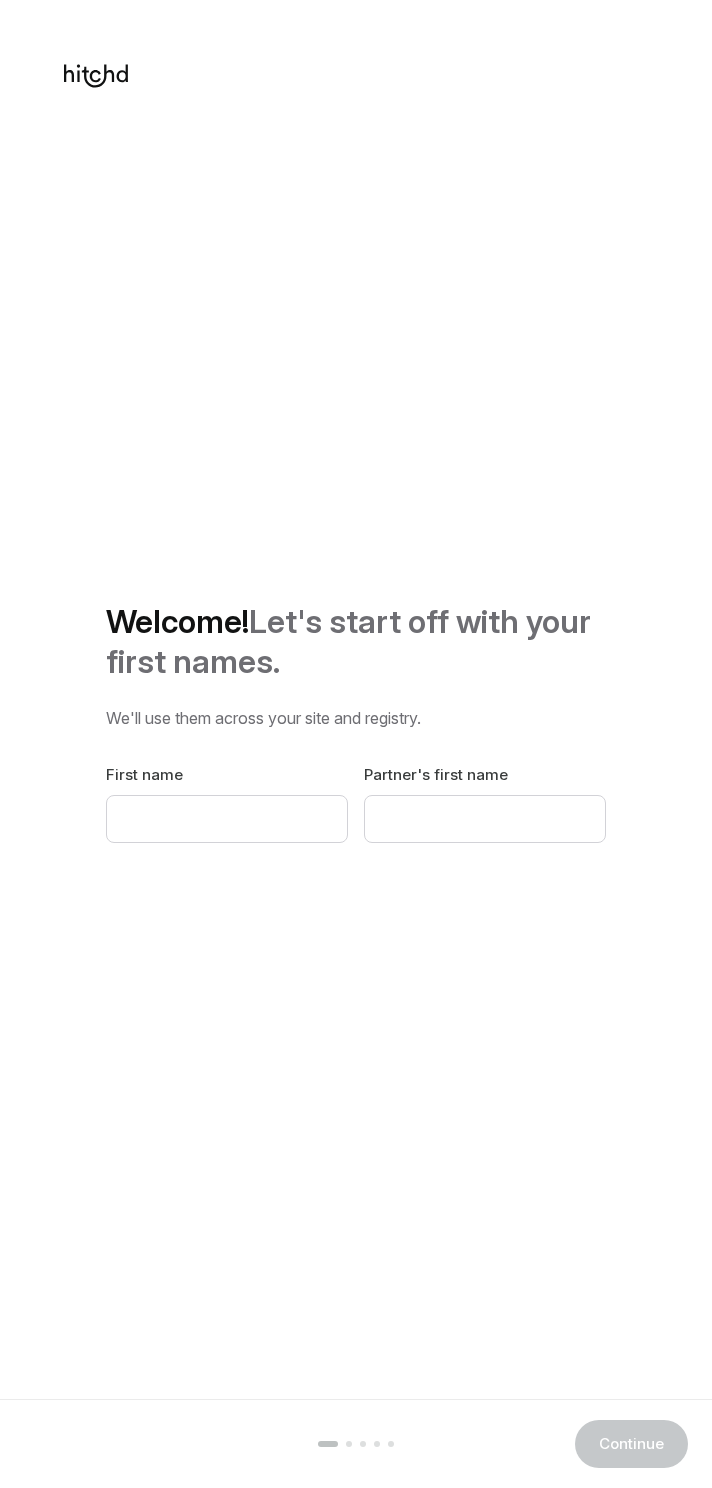 scroll, scrollTop: 0, scrollLeft: 0, axis: both 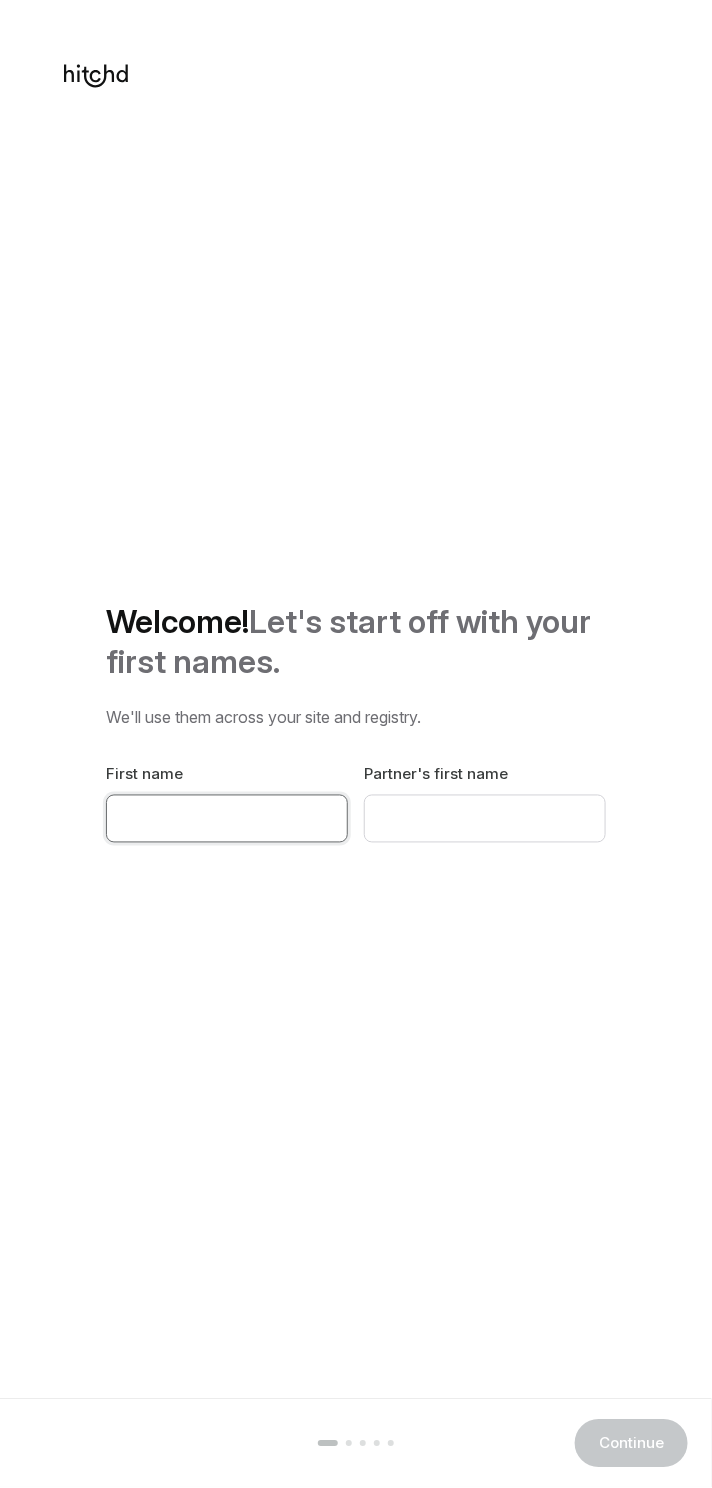 click at bounding box center (227, 819) 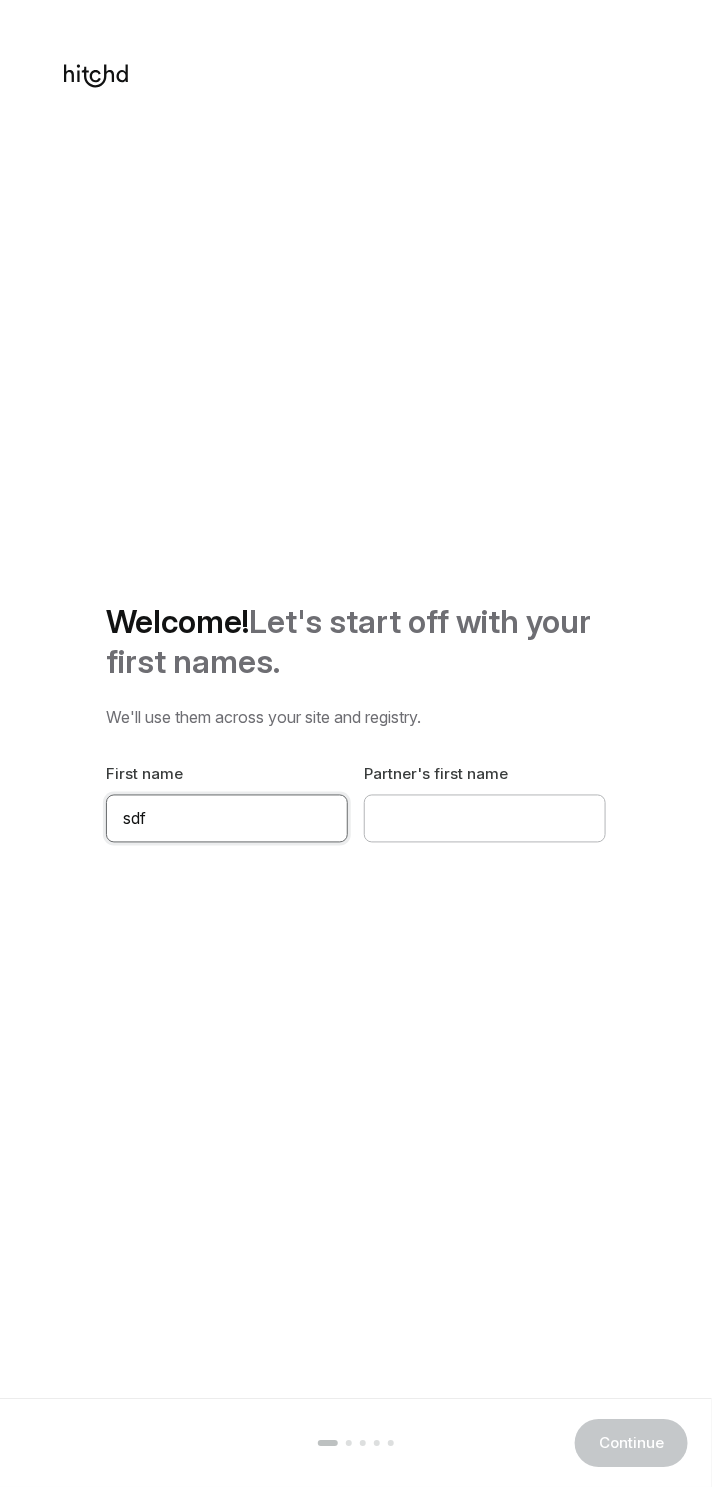 type on "sdf" 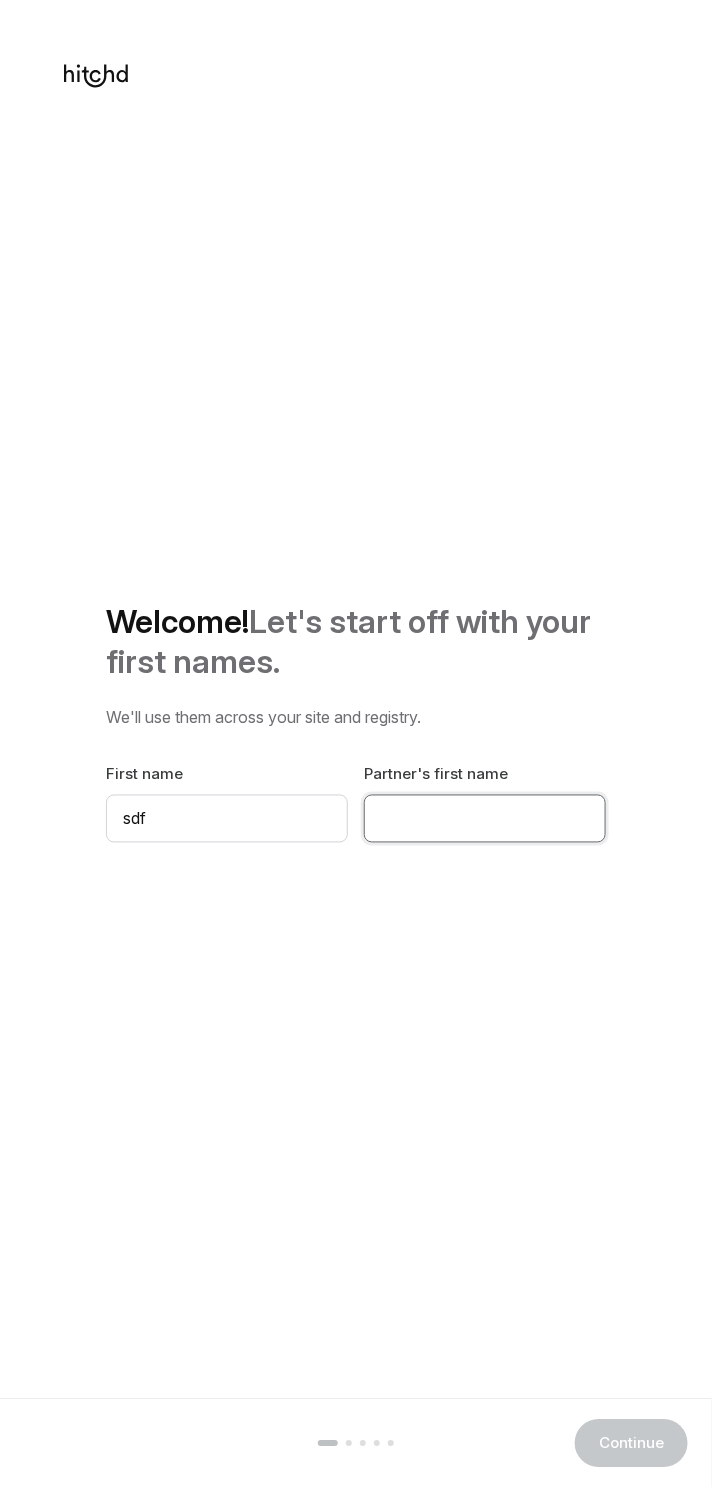 click at bounding box center [485, 819] 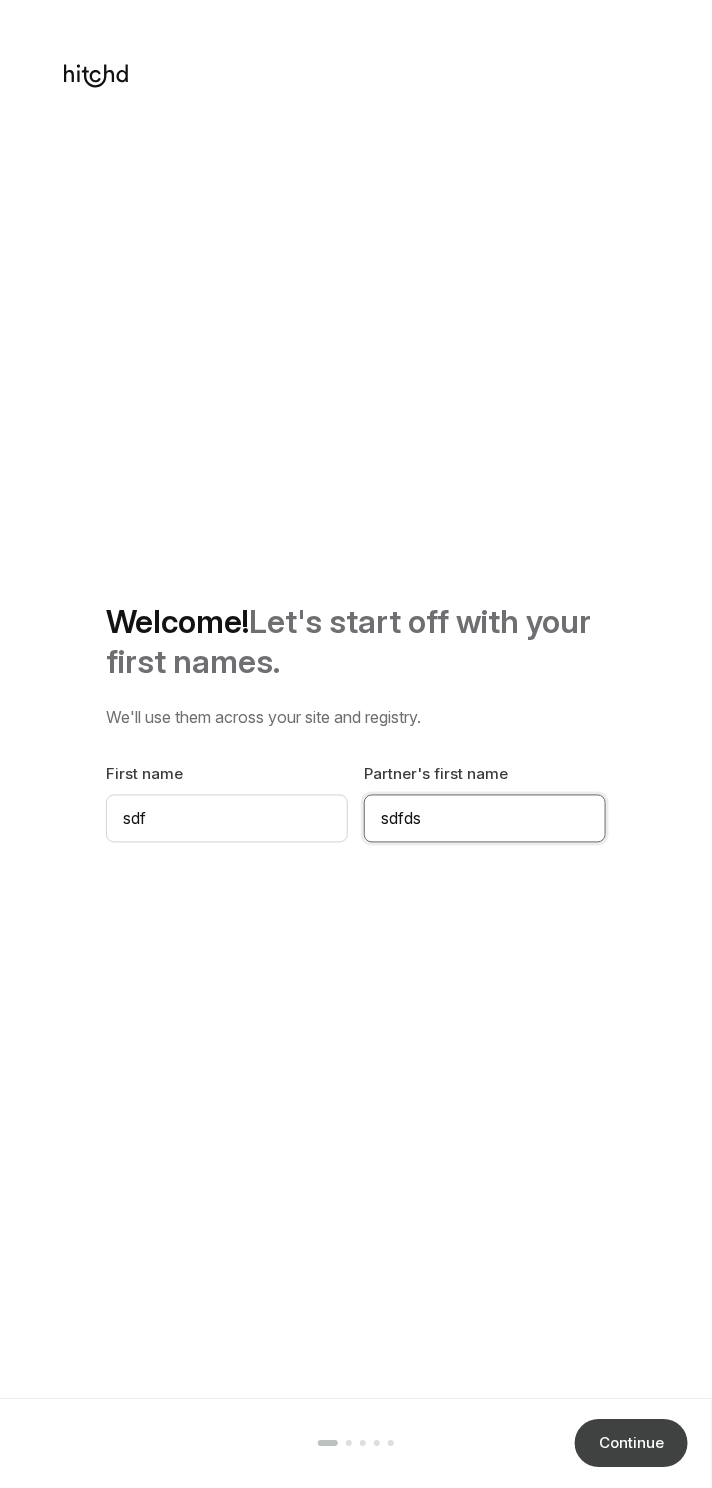 type on "sdfds" 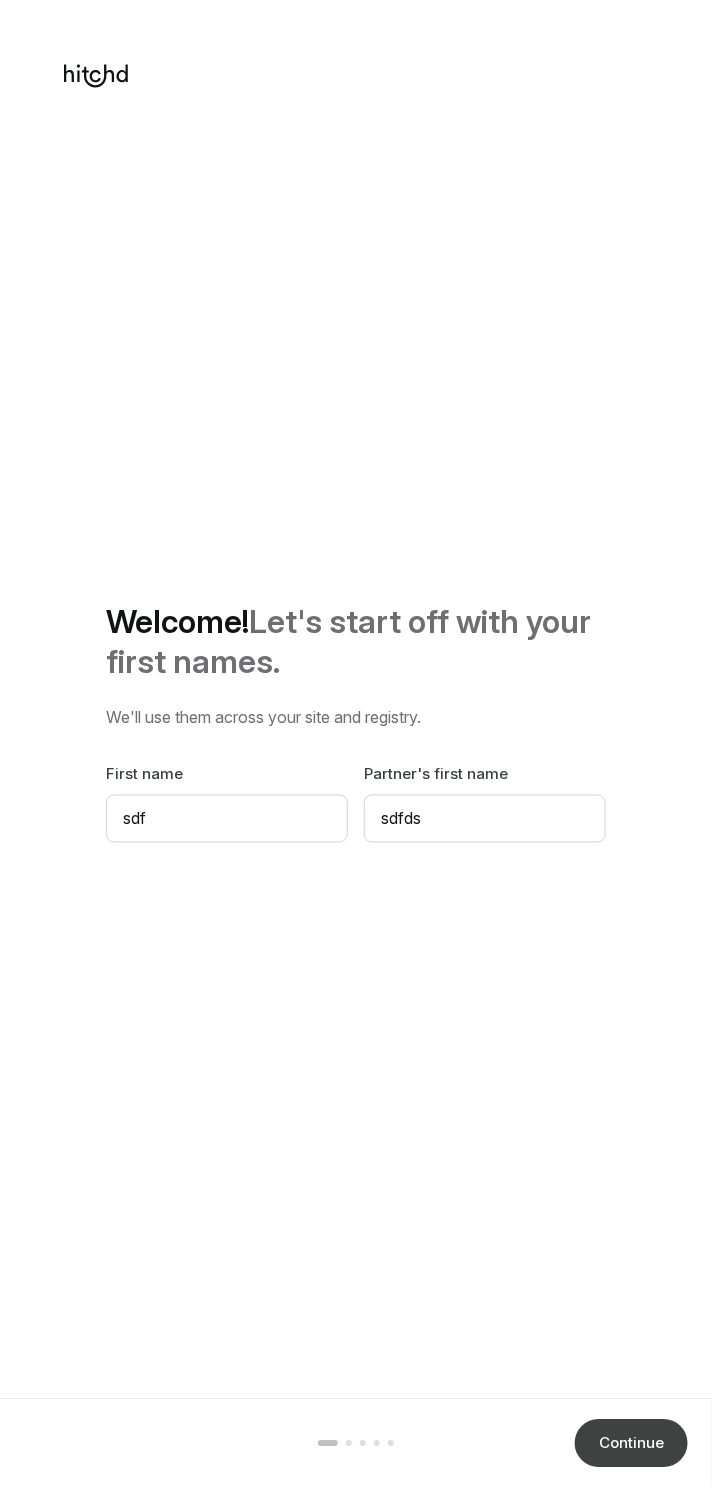 click on "Continue" at bounding box center [631, 1444] 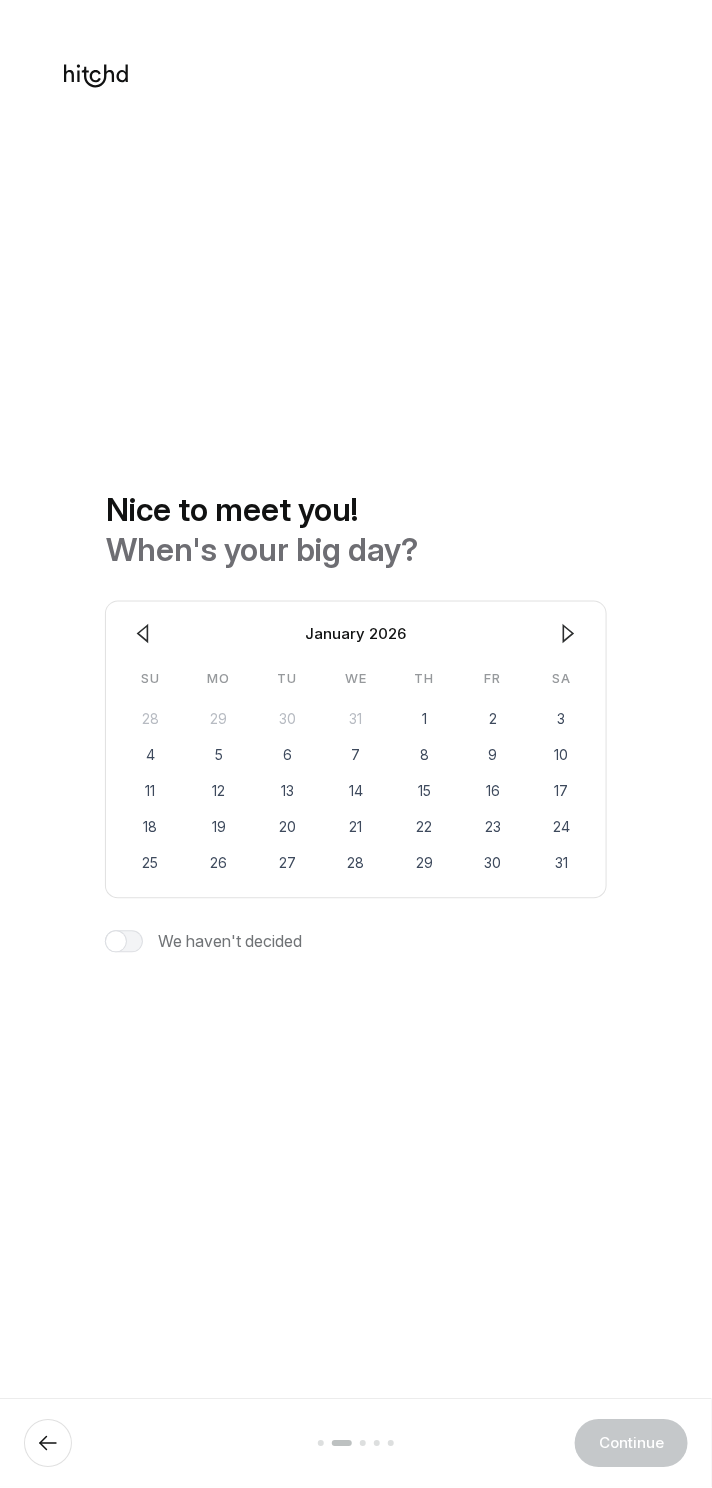 click on "Nice to meet you! When's your big day?
[MONTH] [YEAR]
Su Mo Tu We Th Fr Sa
28" at bounding box center [356, 722] 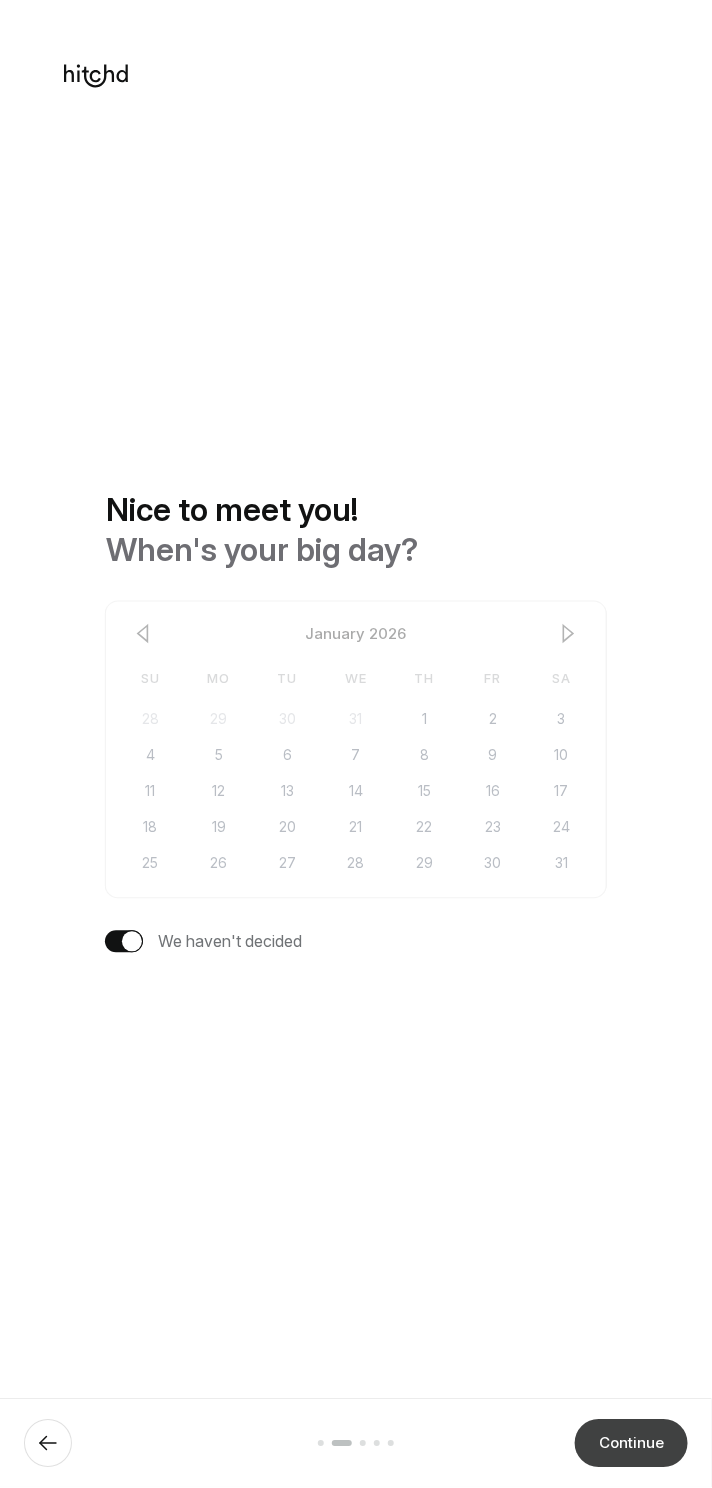 click on "Continue" at bounding box center (631, 1444) 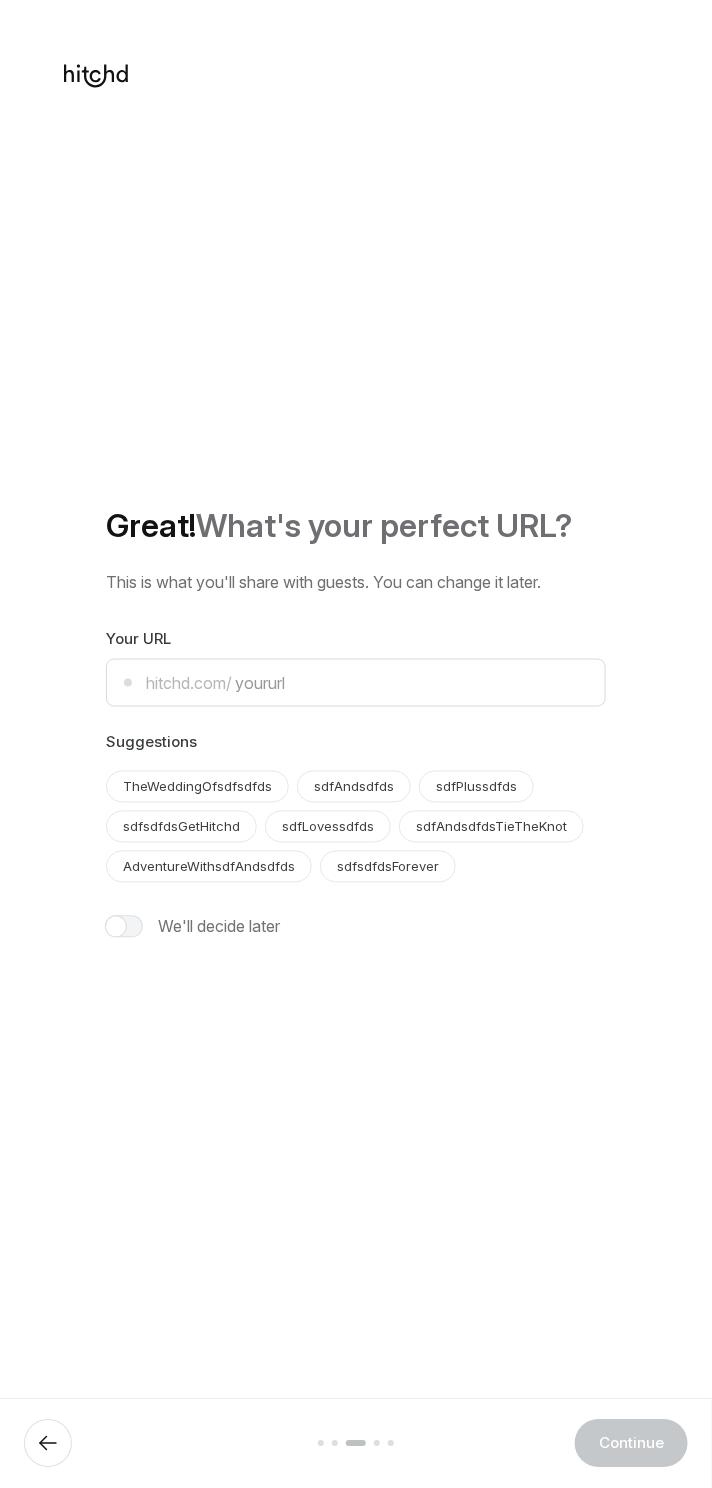 click at bounding box center (124, 927) 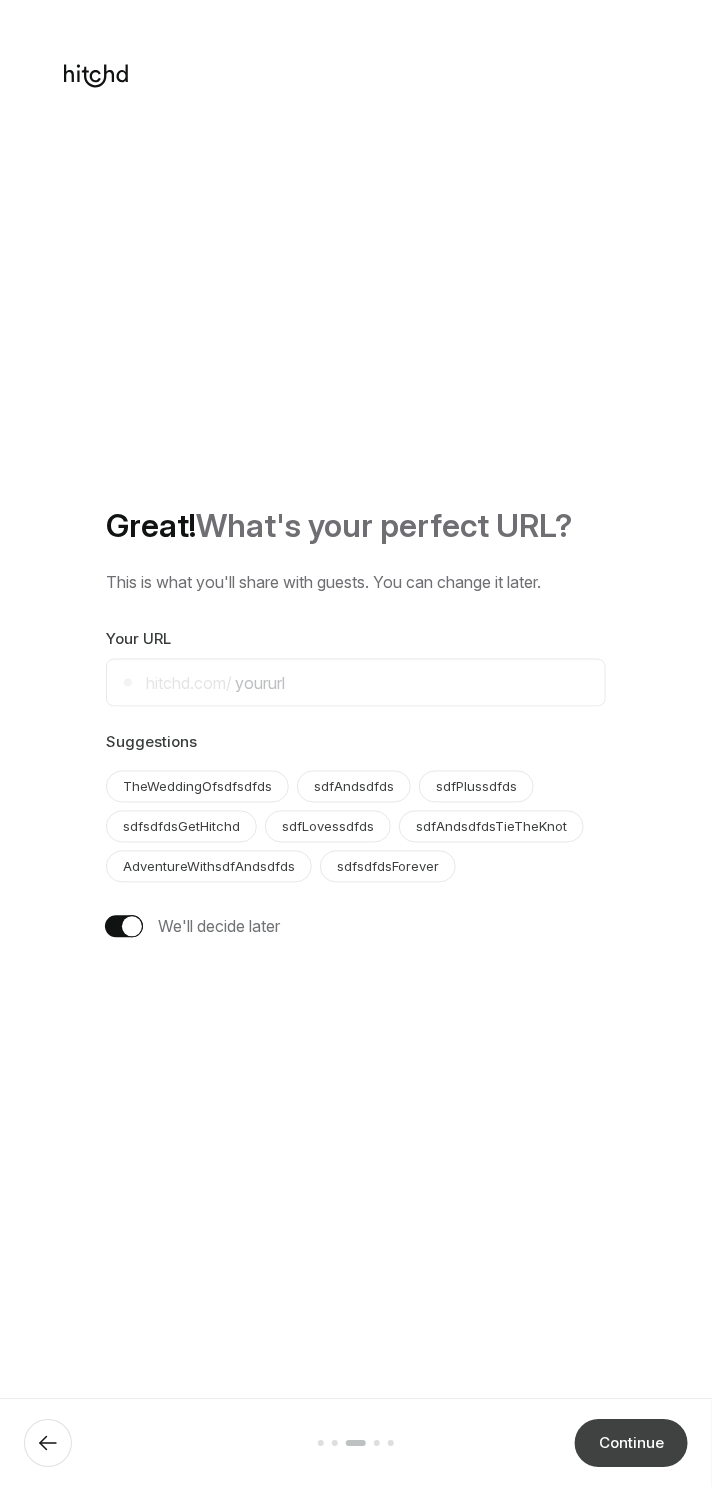 click on "Continue" at bounding box center (631, 1444) 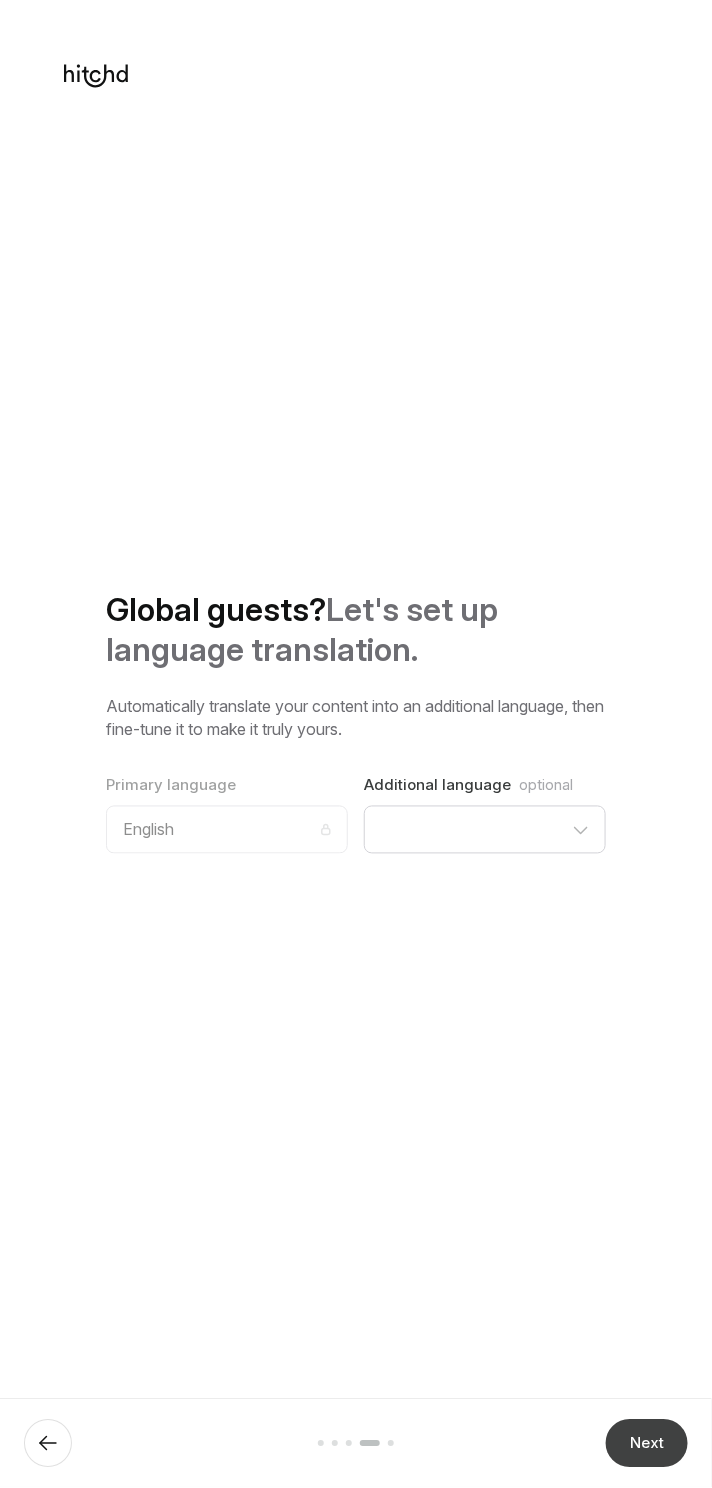 click on "Next" at bounding box center (647, 1444) 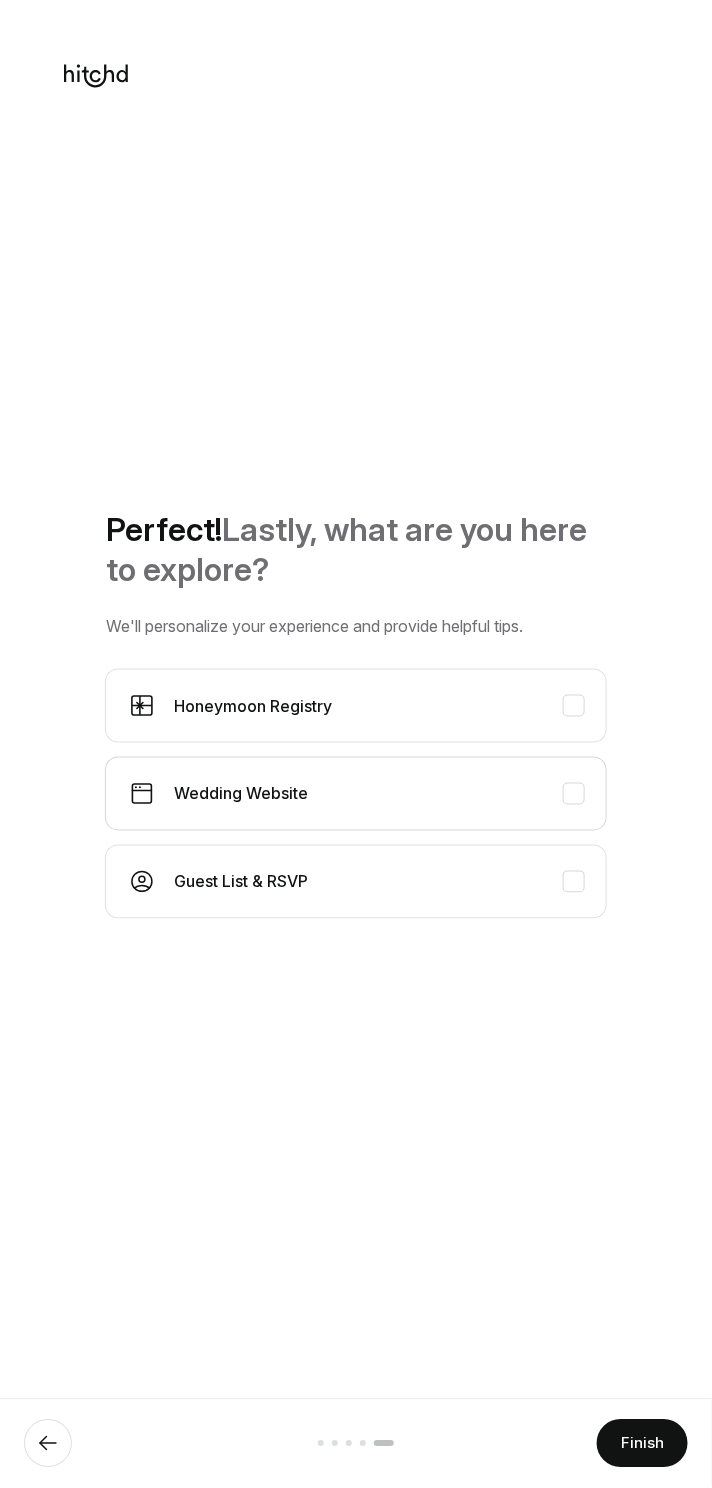 click on "Wedding Website" at bounding box center [356, 794] 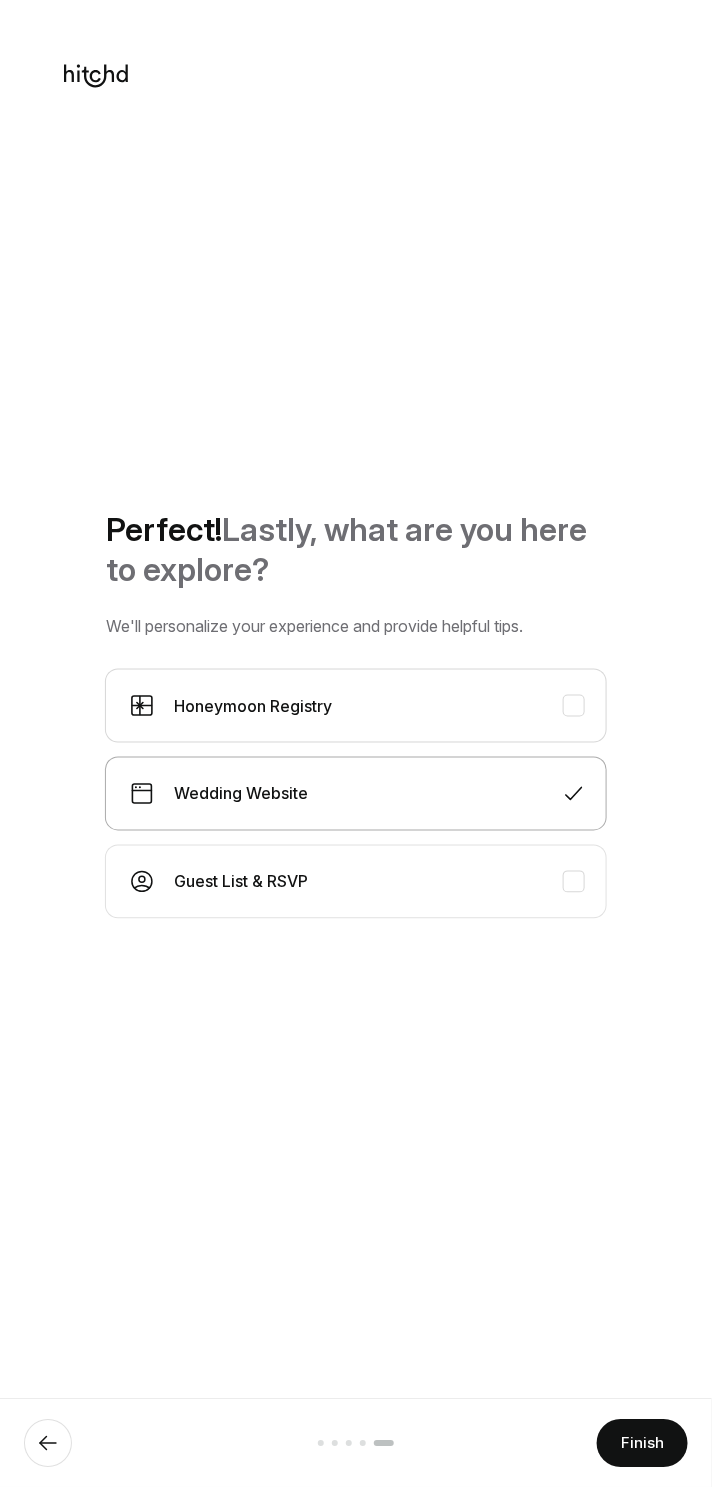click on "Honeymoon Registry" at bounding box center (356, 706) 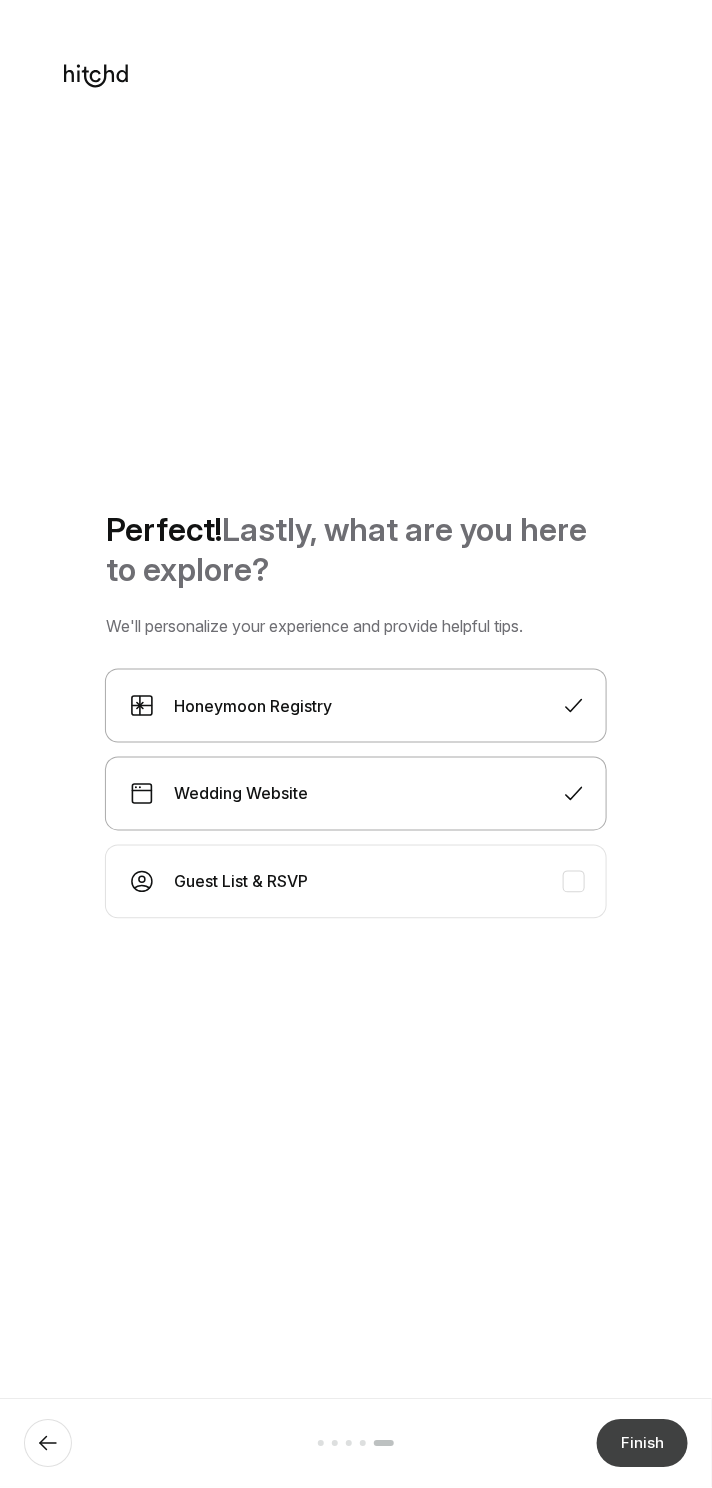 click on "Finish" at bounding box center (642, 1444) 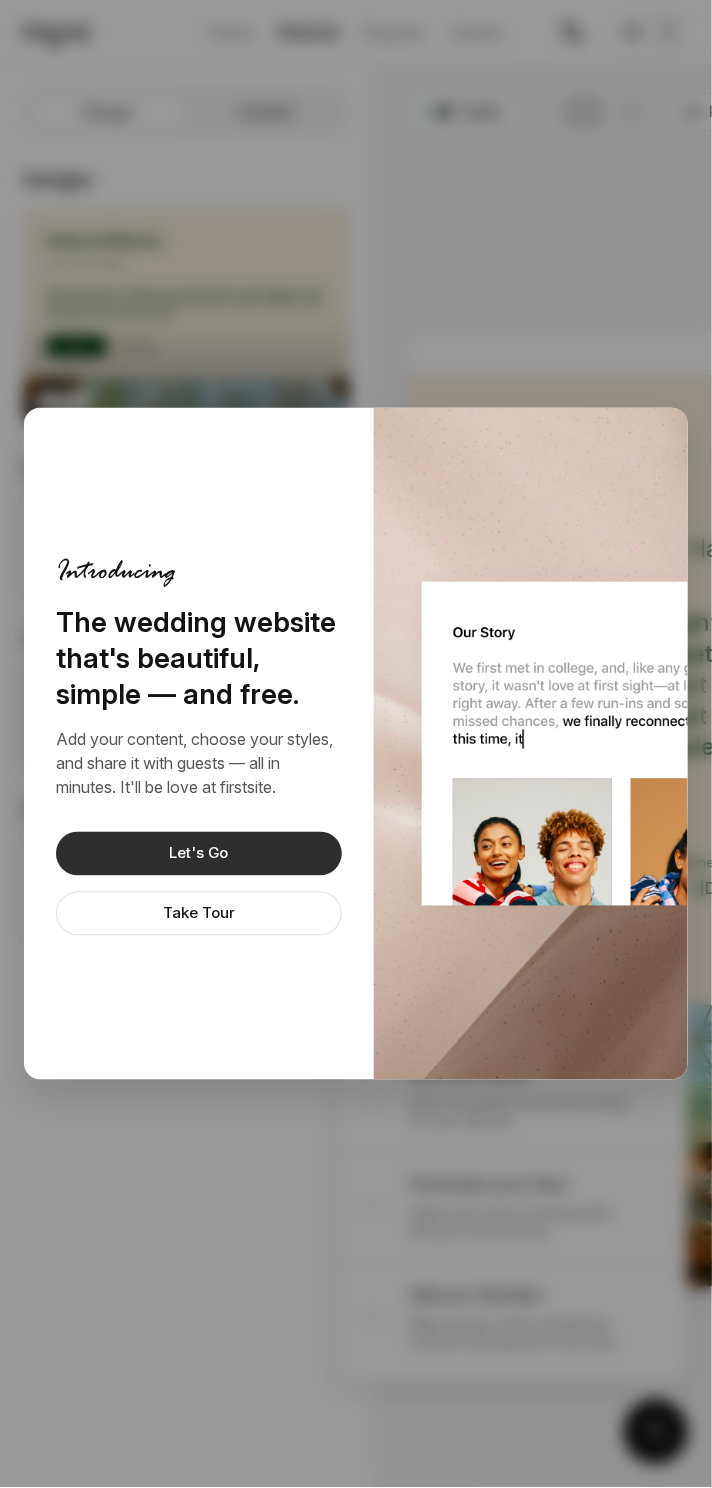 click on "Let's Go" at bounding box center [199, 854] 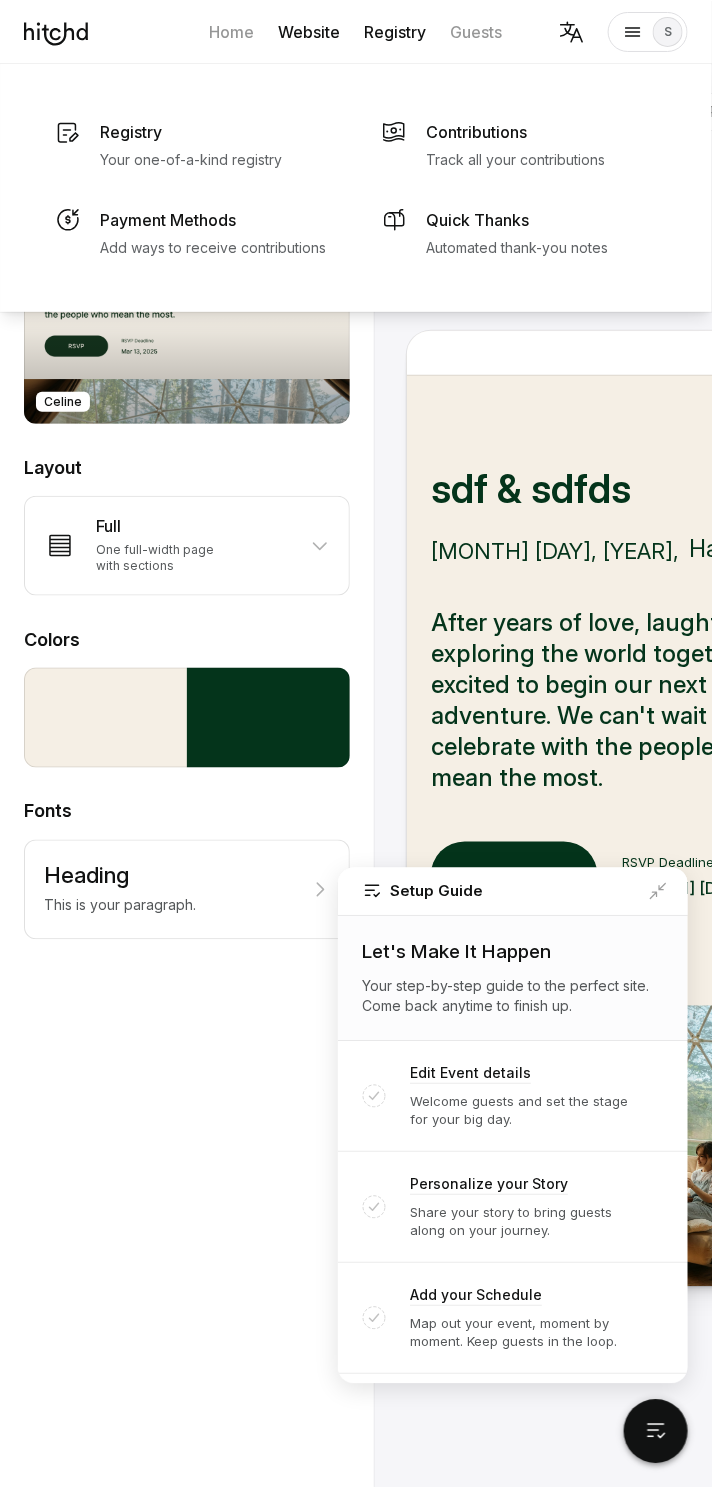 click on "Registry" at bounding box center [396, 32] 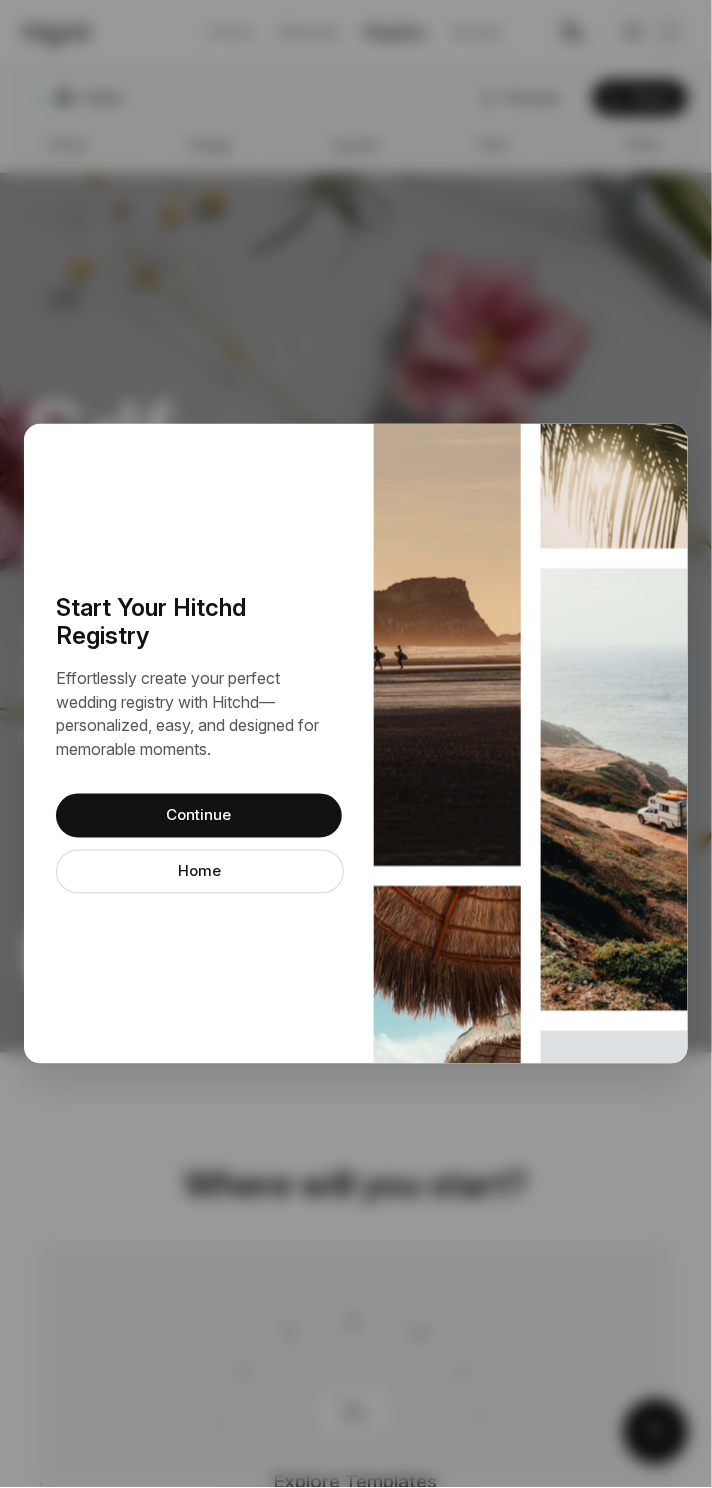 click on "Effortlessly create your perfect wedding registry with Hitchd—personalized, easy, and designed for
memorable moments." at bounding box center (199, 714) 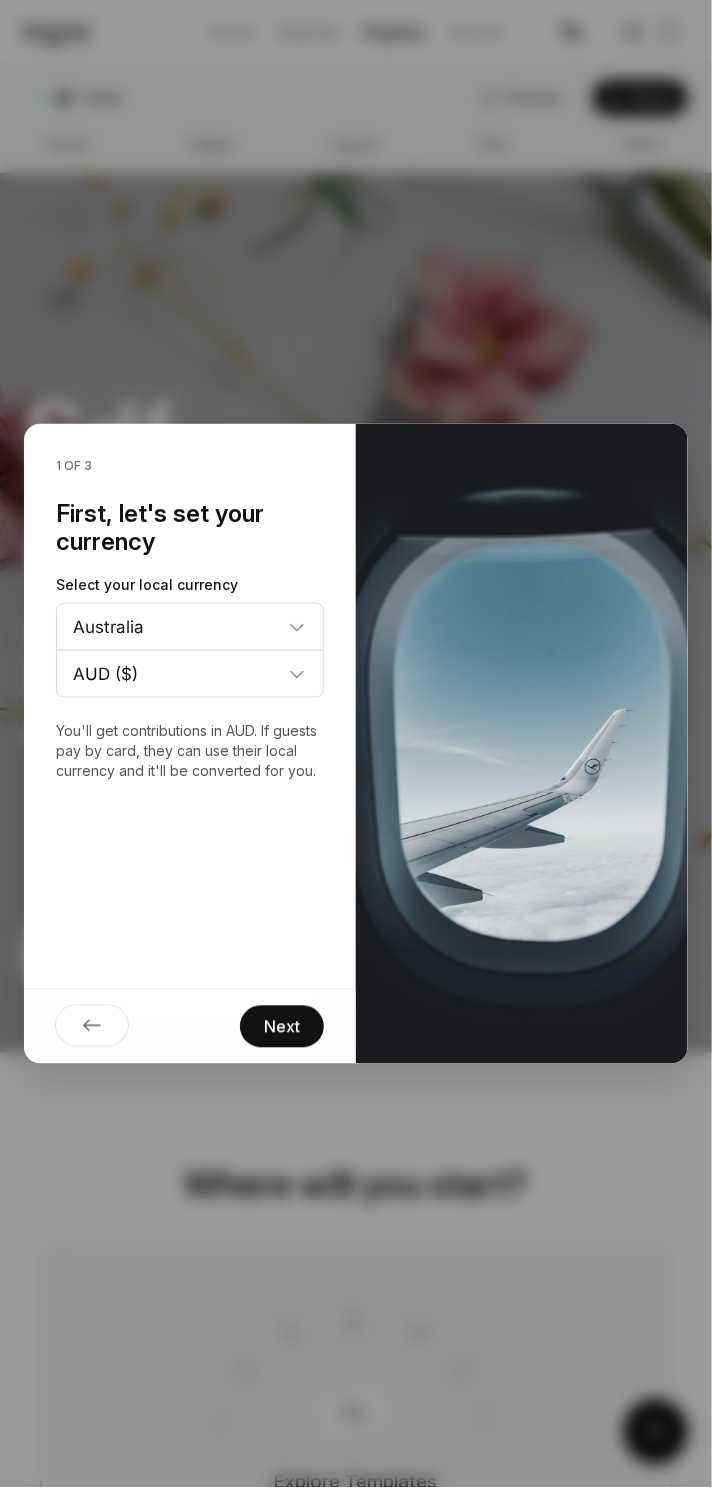 click on "Next" at bounding box center [282, 1027] 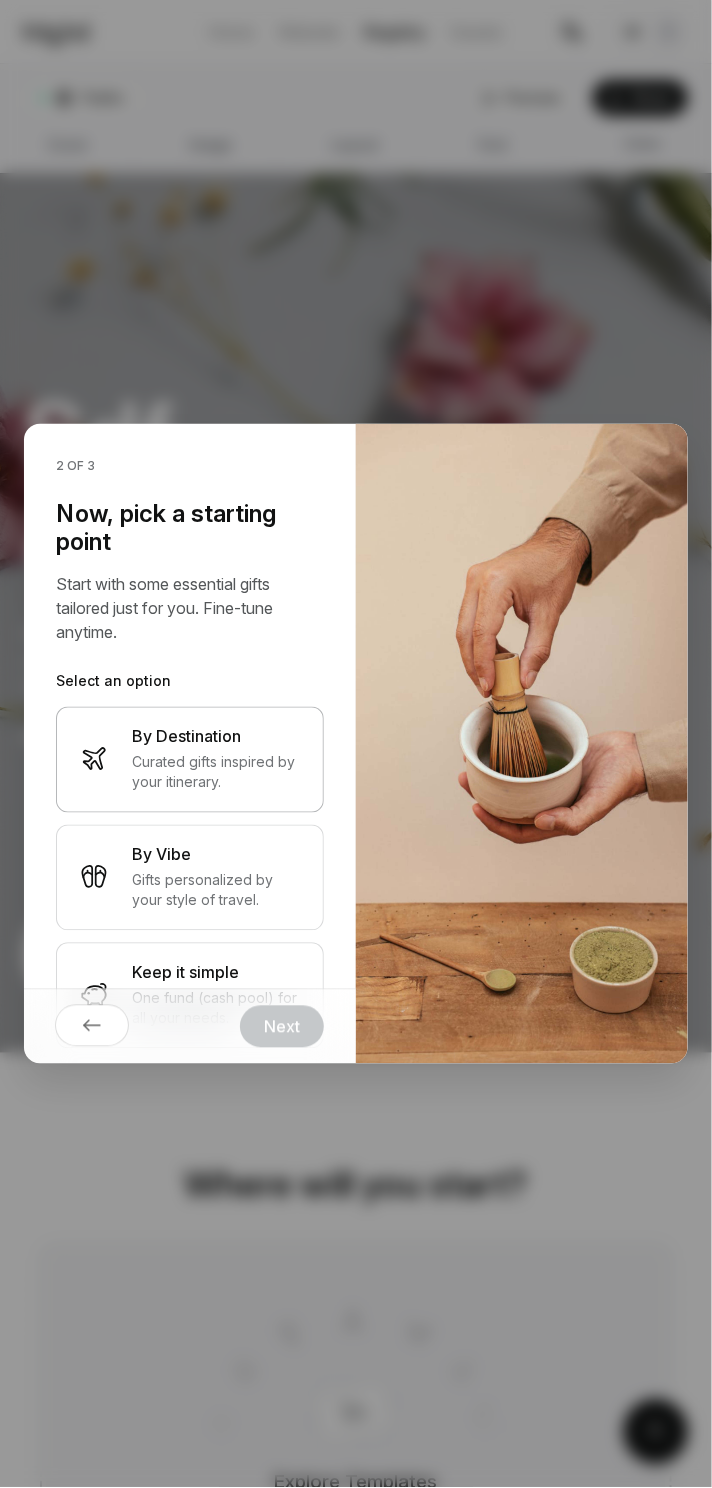click on "By Destination" at bounding box center [216, 737] 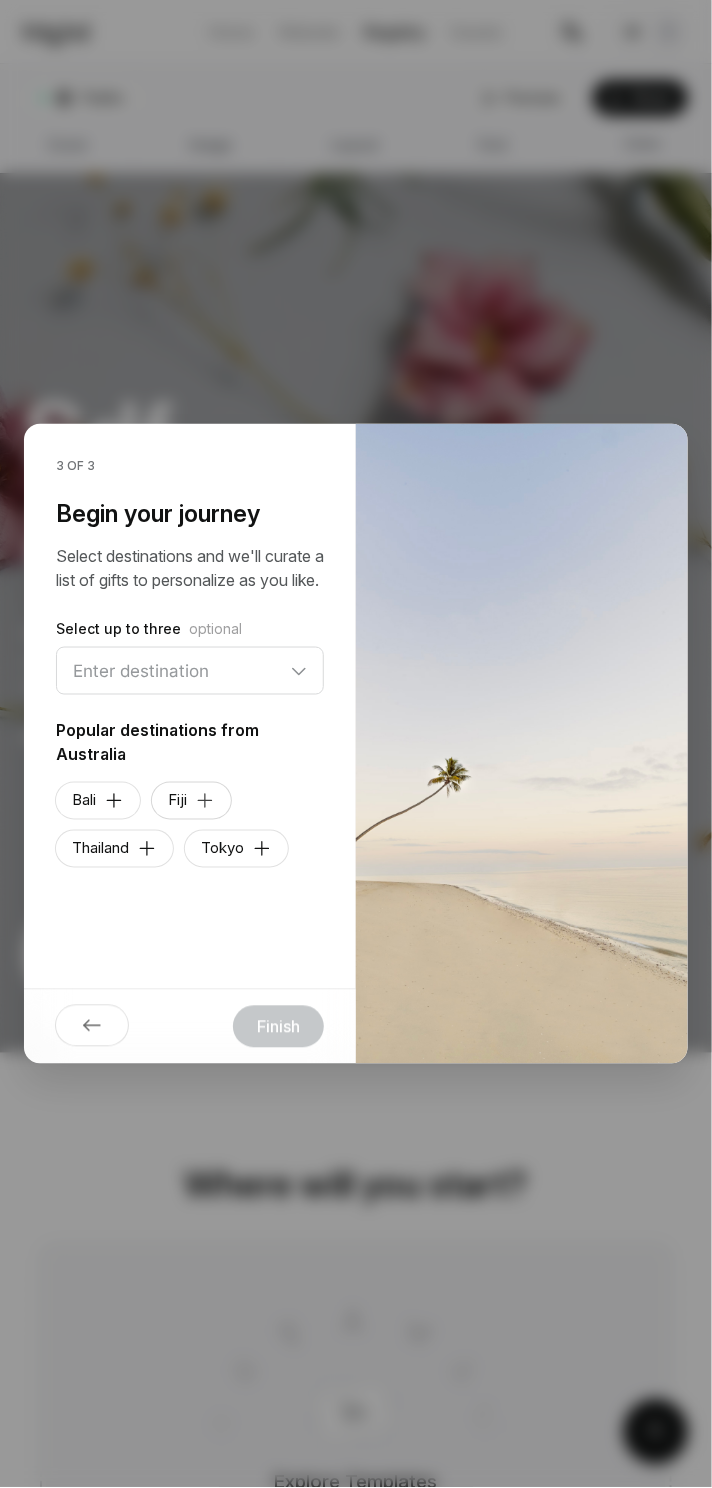 click at bounding box center [114, 801] 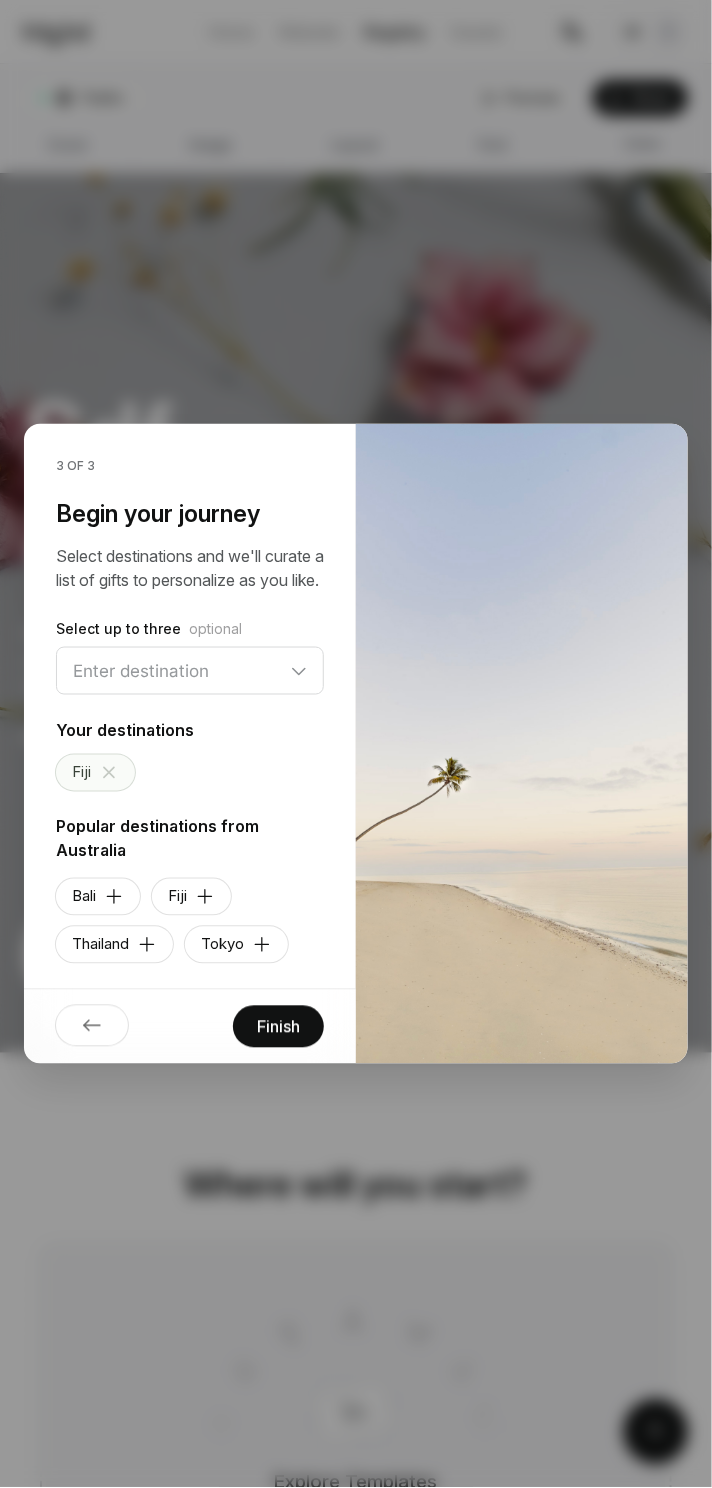 click on "Finish" at bounding box center [278, 1027] 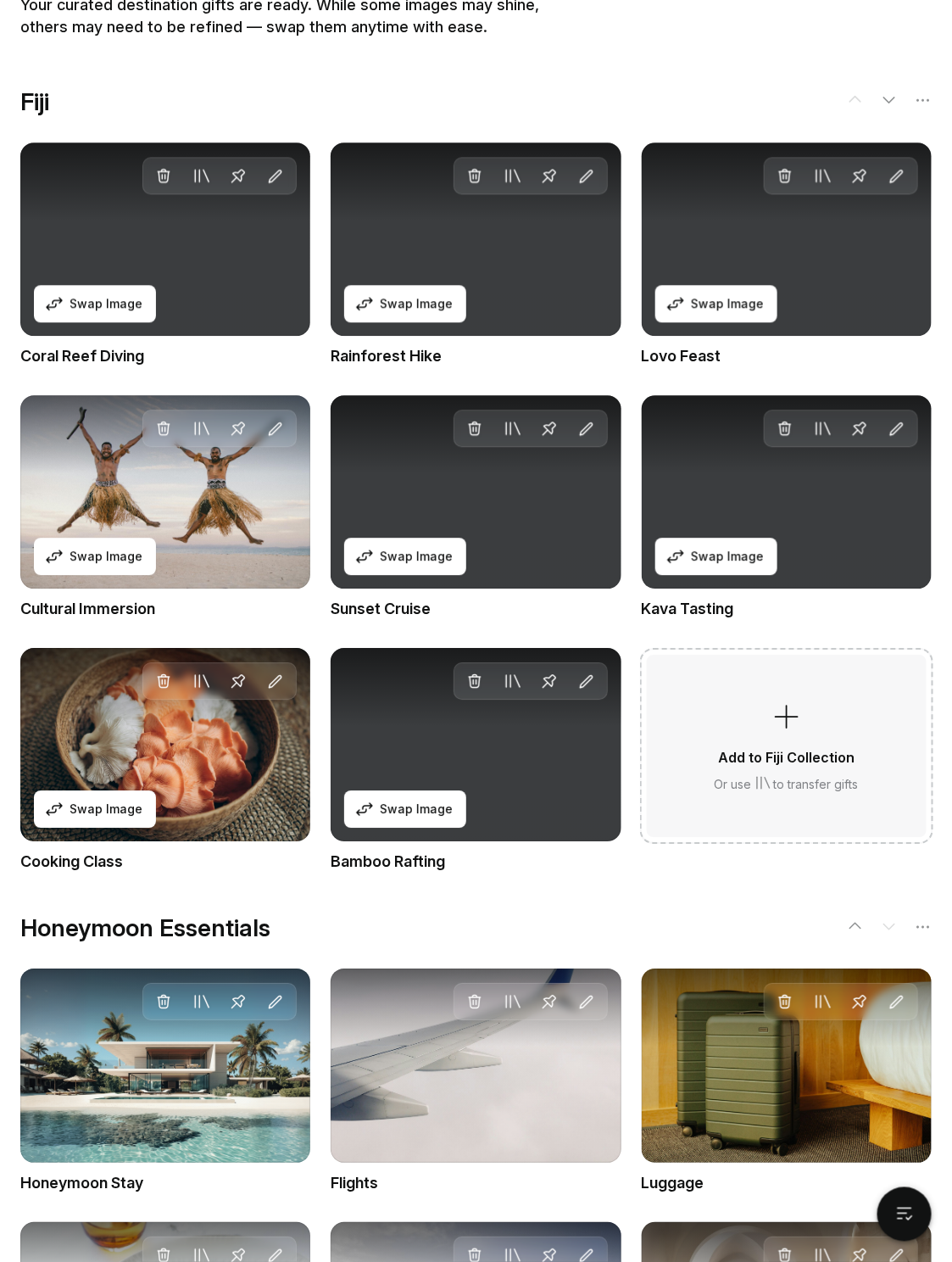 scroll, scrollTop: 1131, scrollLeft: 0, axis: vertical 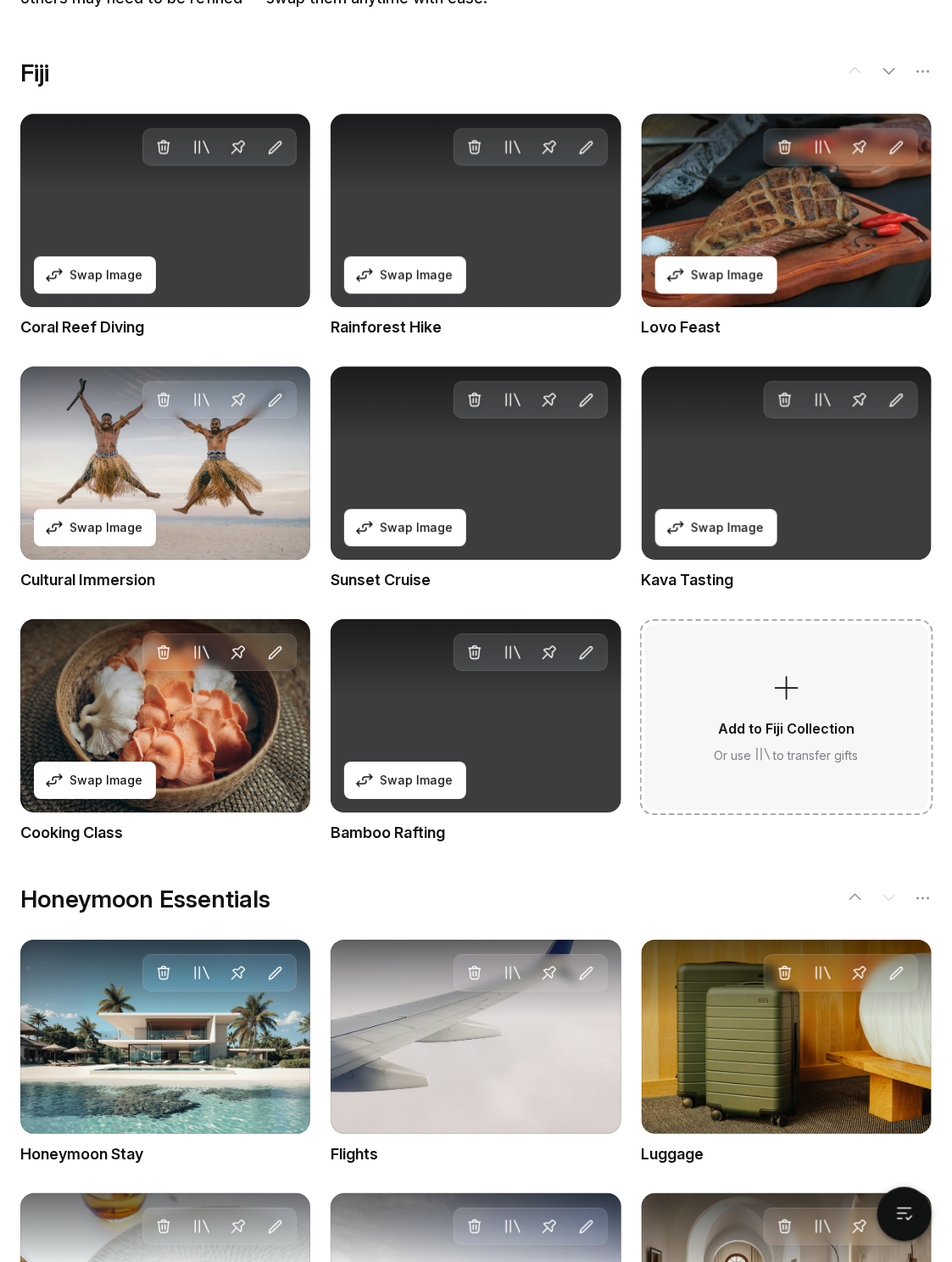 click at bounding box center [787, 690] 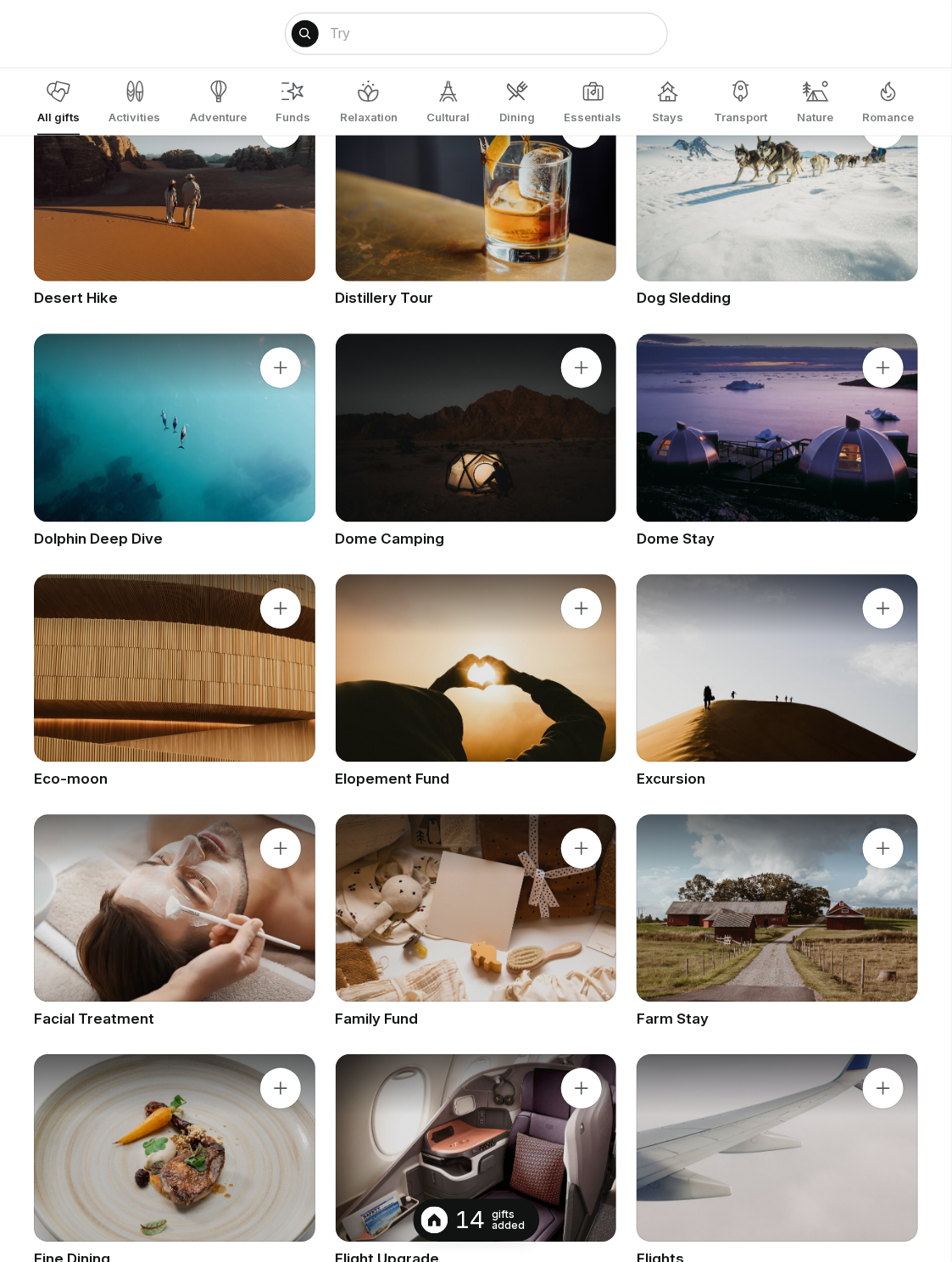scroll, scrollTop: 6391, scrollLeft: 0, axis: vertical 